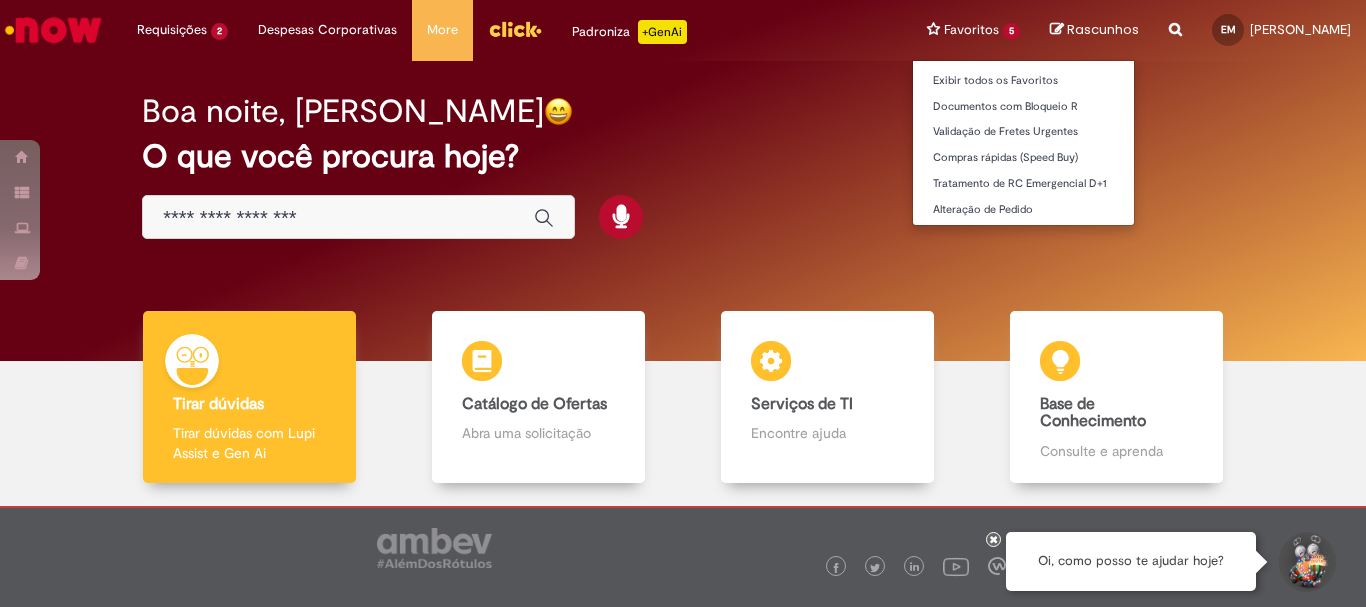 scroll, scrollTop: 0, scrollLeft: 0, axis: both 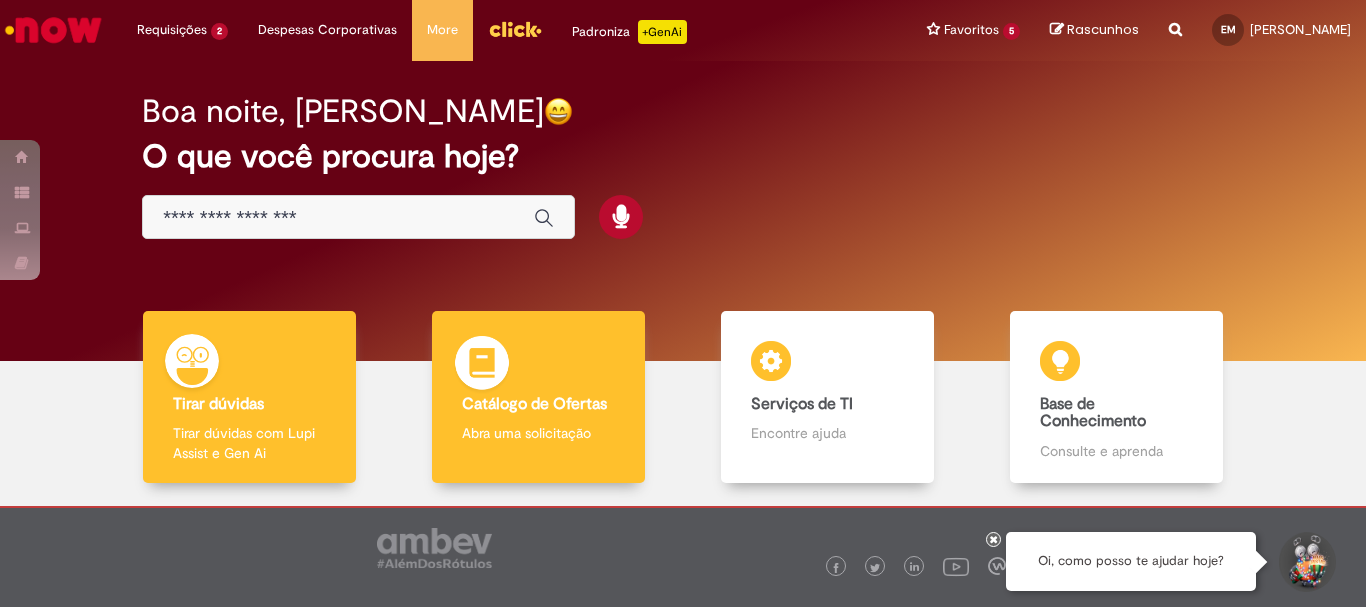 click on "Catálogo de Ofertas" at bounding box center [534, 404] 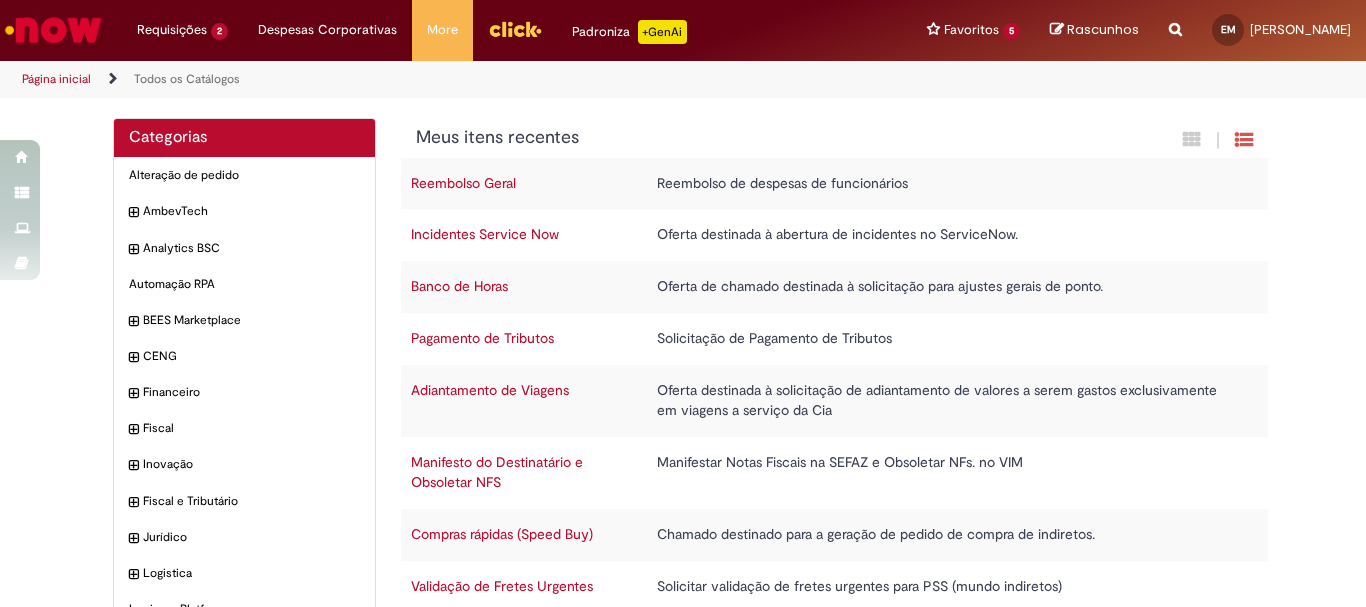 scroll, scrollTop: 200, scrollLeft: 0, axis: vertical 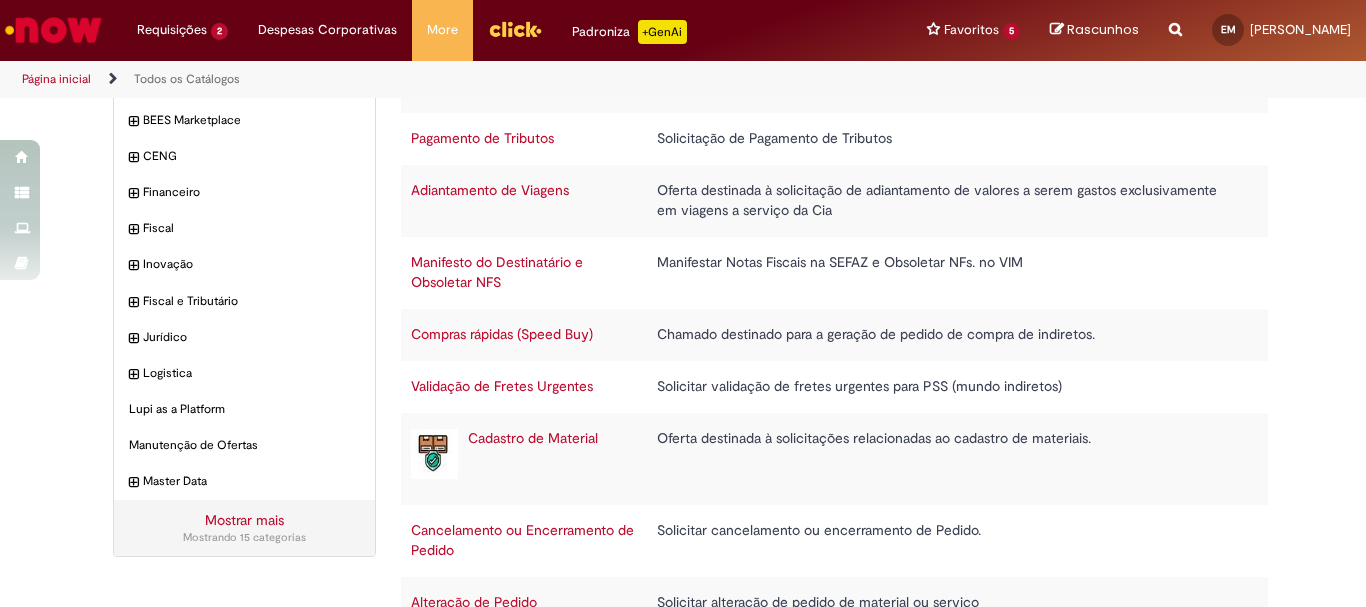 click on "Cadastro de Material" at bounding box center [533, 438] 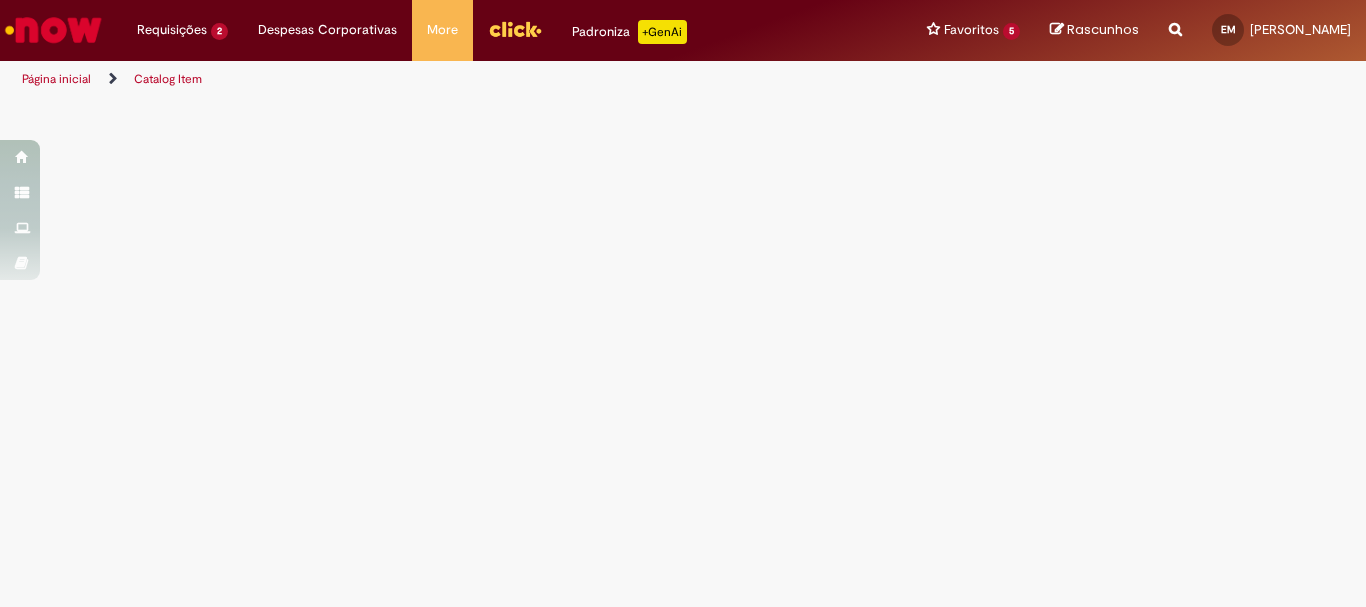 scroll, scrollTop: 0, scrollLeft: 0, axis: both 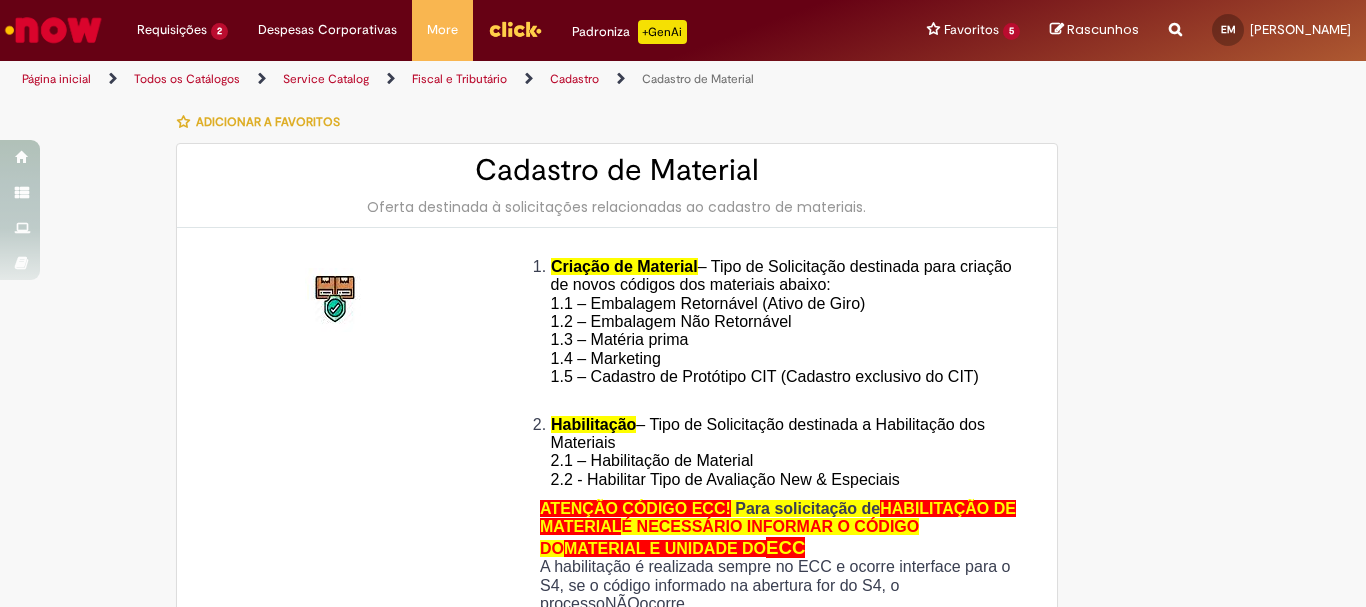 type on "********" 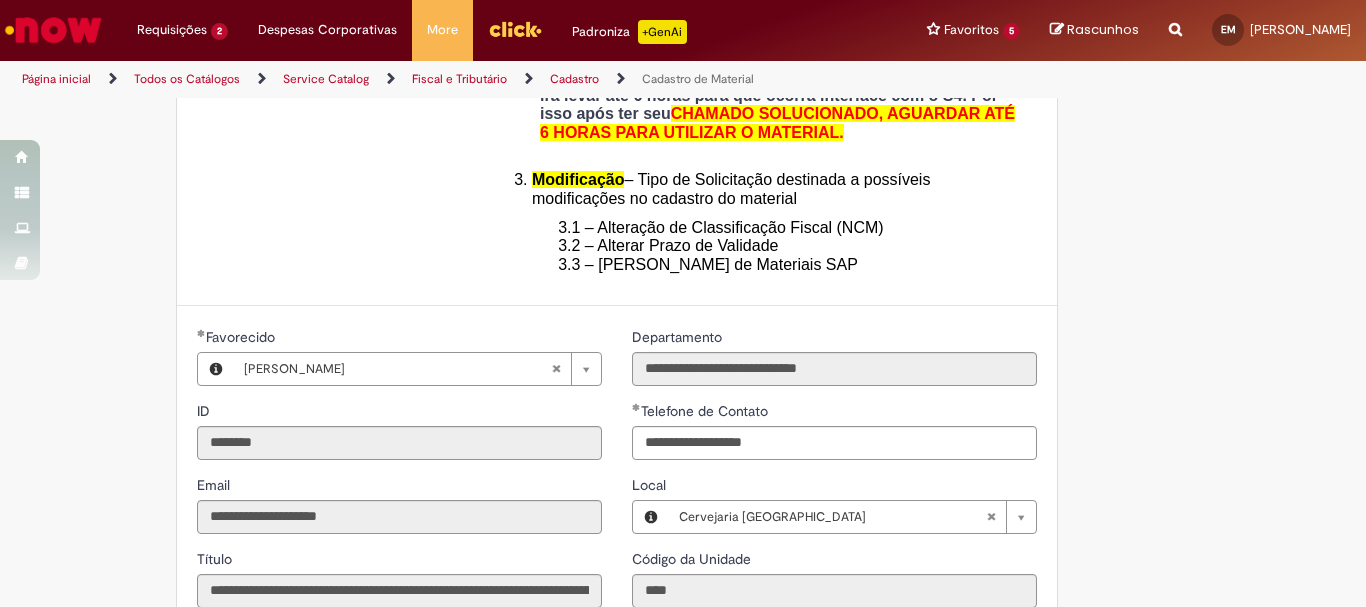 scroll, scrollTop: 800, scrollLeft: 0, axis: vertical 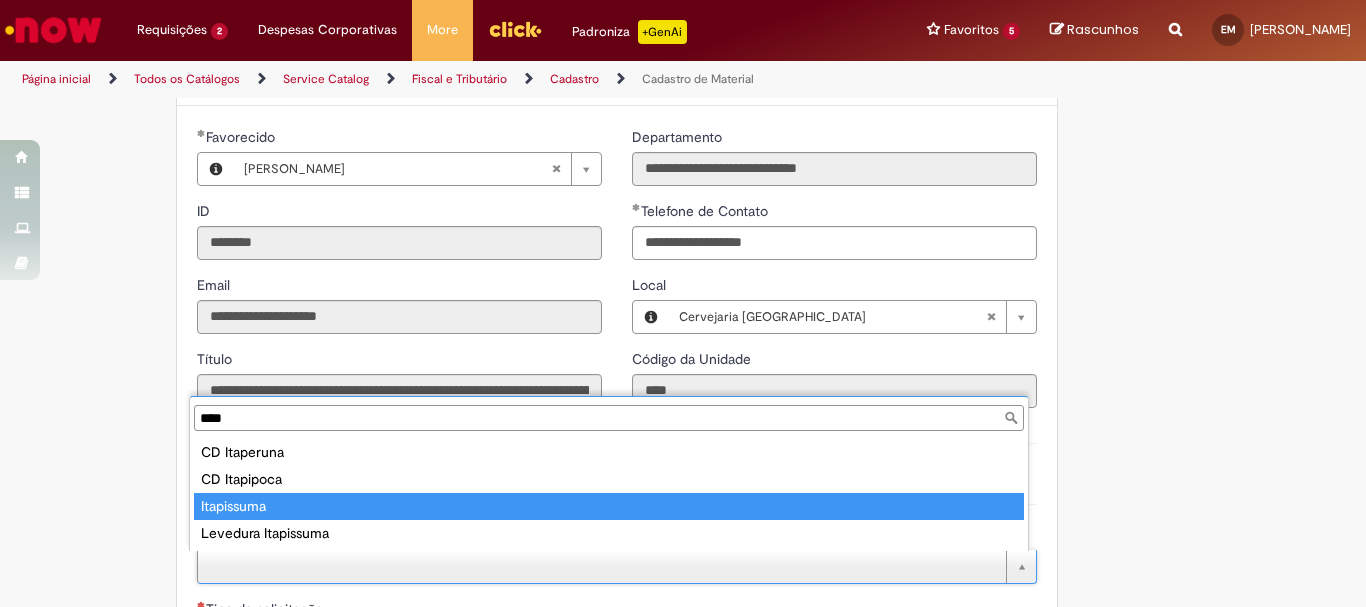type on "****" 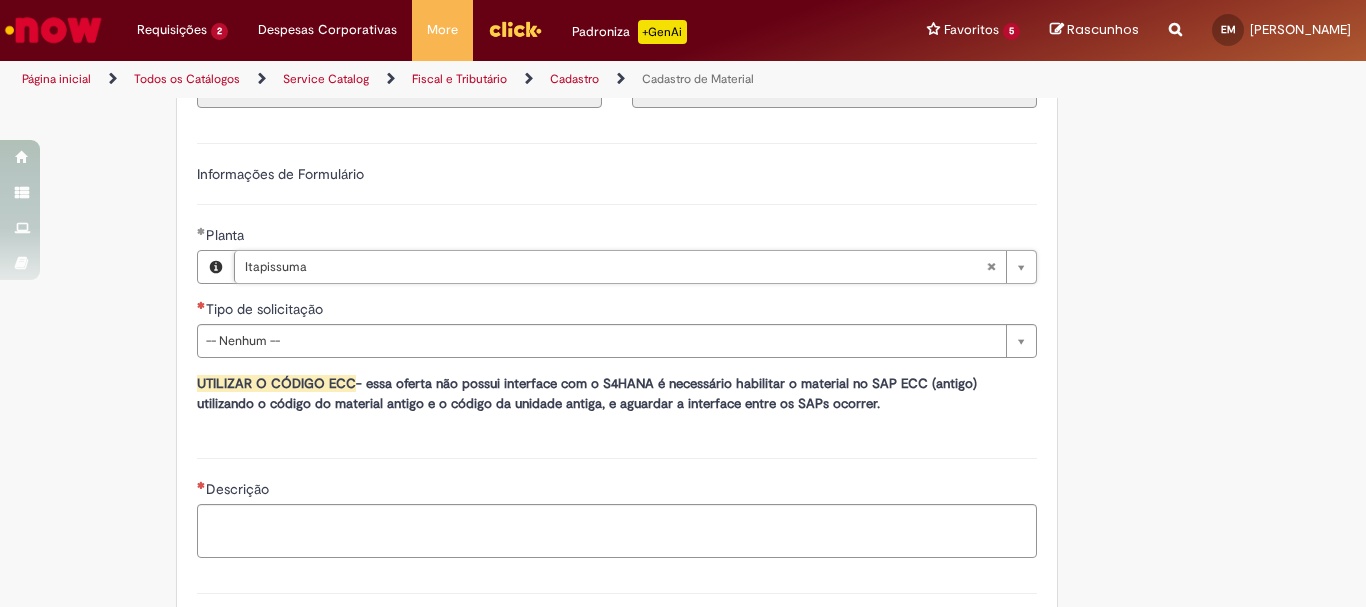 scroll, scrollTop: 1200, scrollLeft: 0, axis: vertical 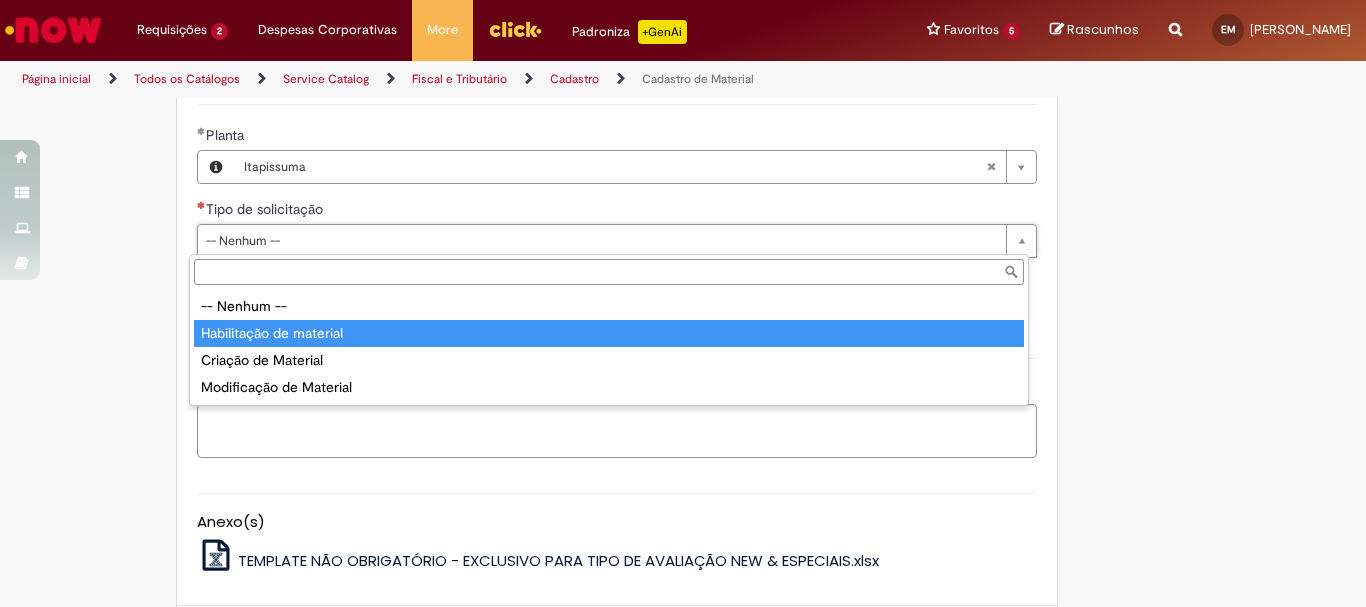 type on "**********" 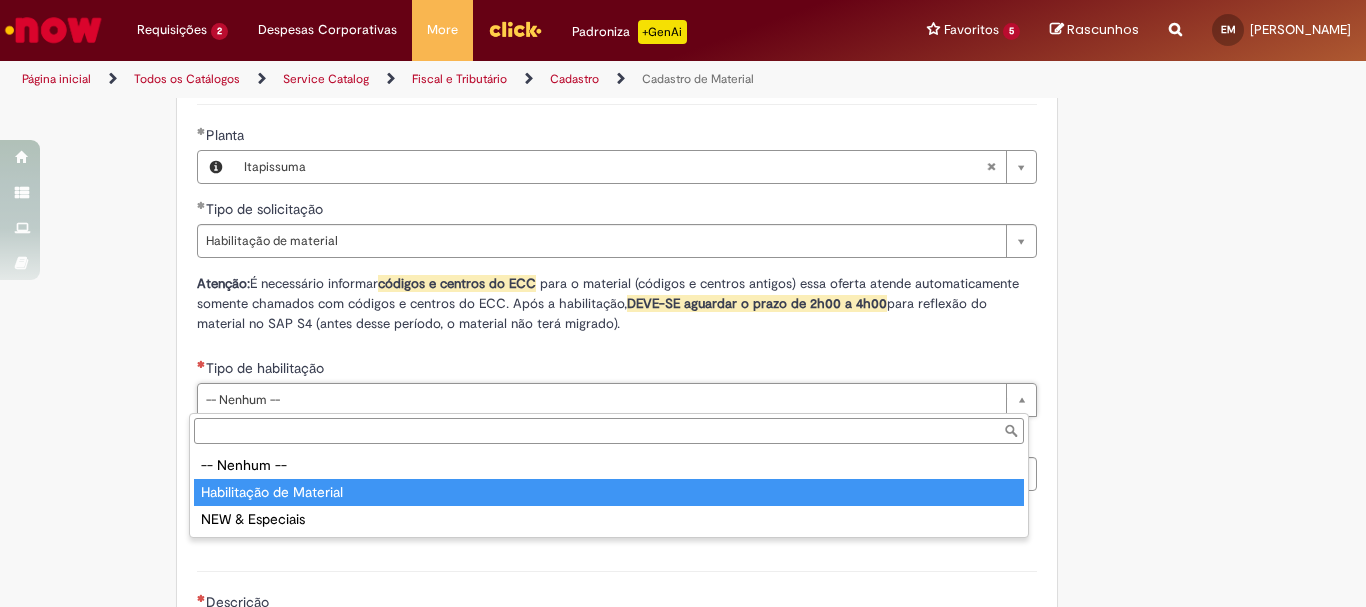 type on "**********" 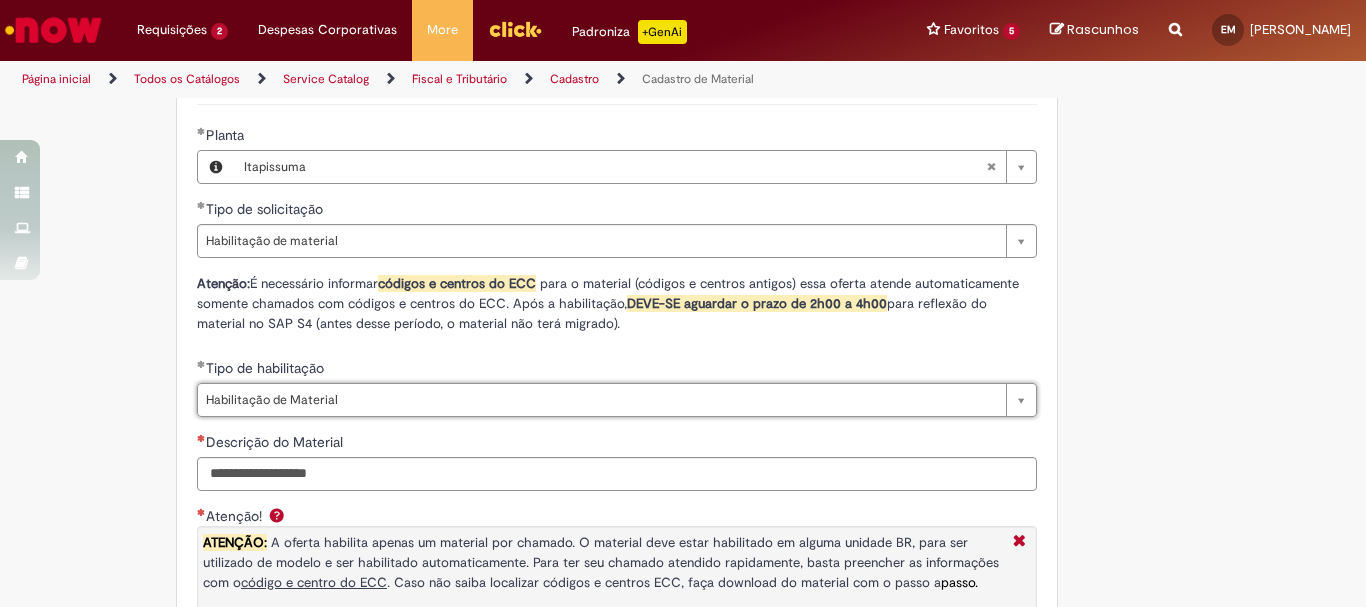drag, startPoint x: 1206, startPoint y: 399, endPoint x: 1152, endPoint y: 412, distance: 55.542778 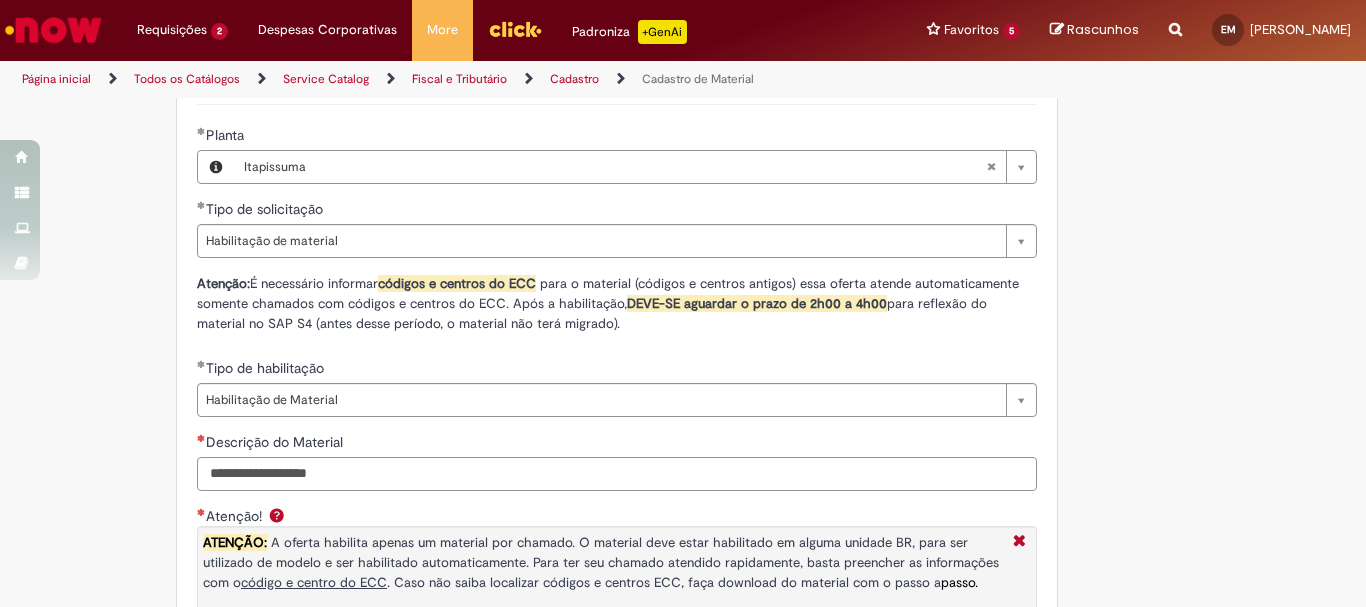 click on "Descrição do Material" at bounding box center (617, 474) 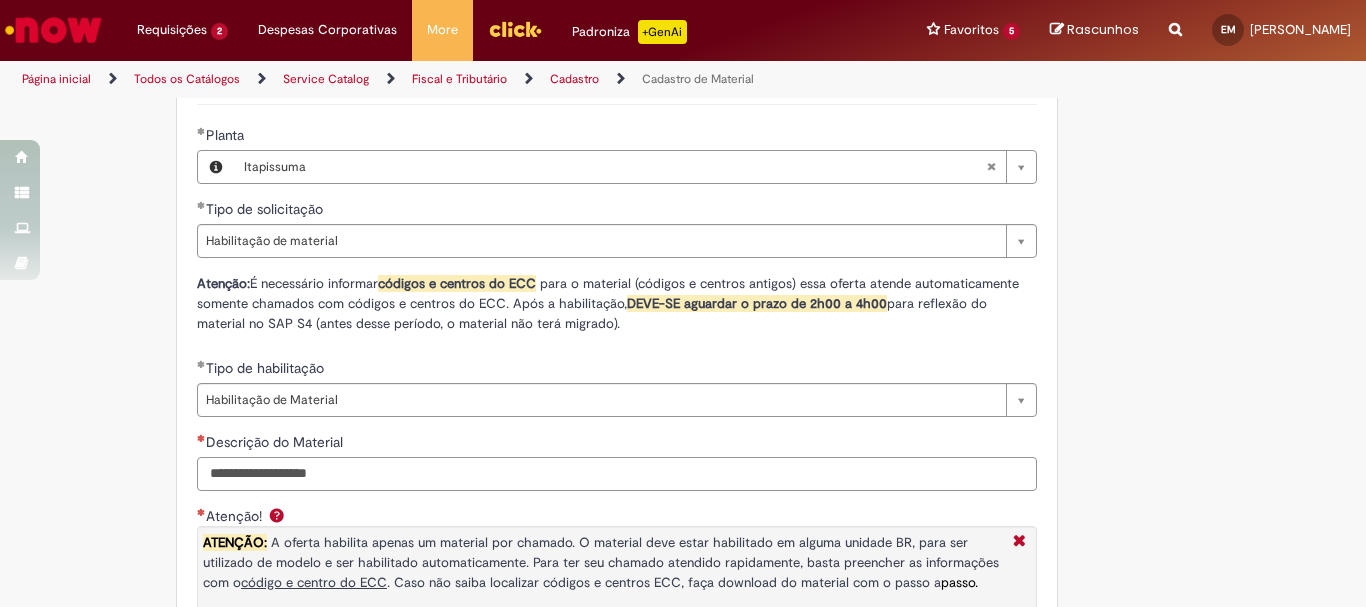 paste on "**********" 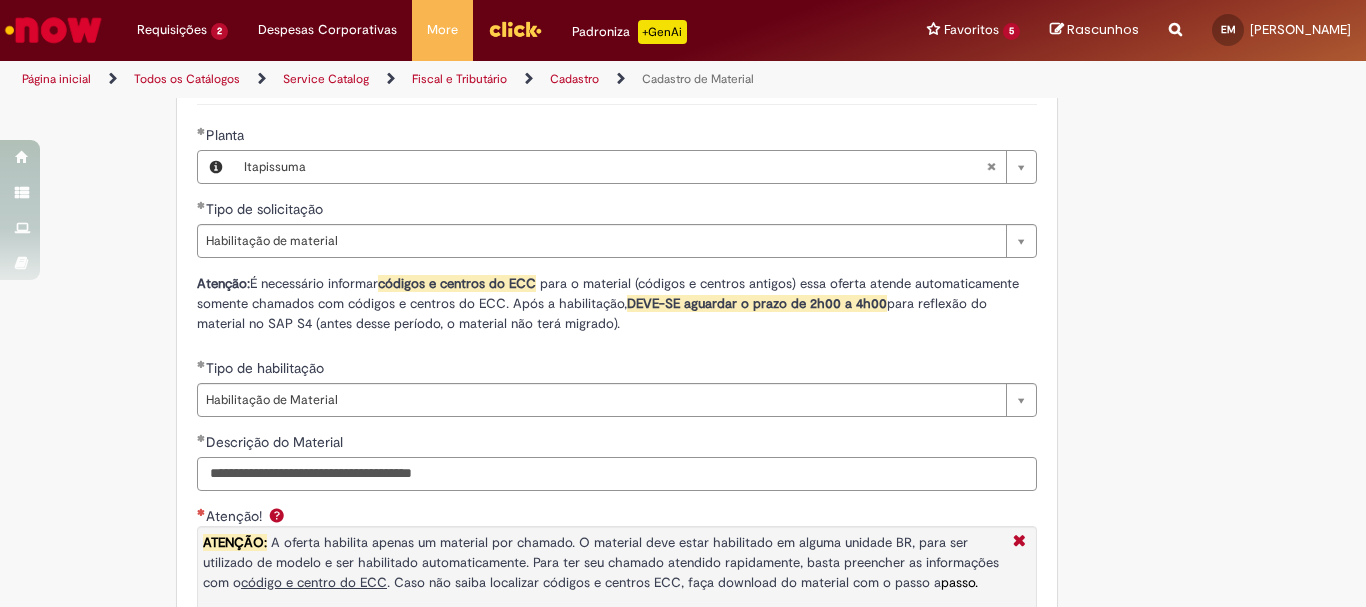 scroll, scrollTop: 1500, scrollLeft: 0, axis: vertical 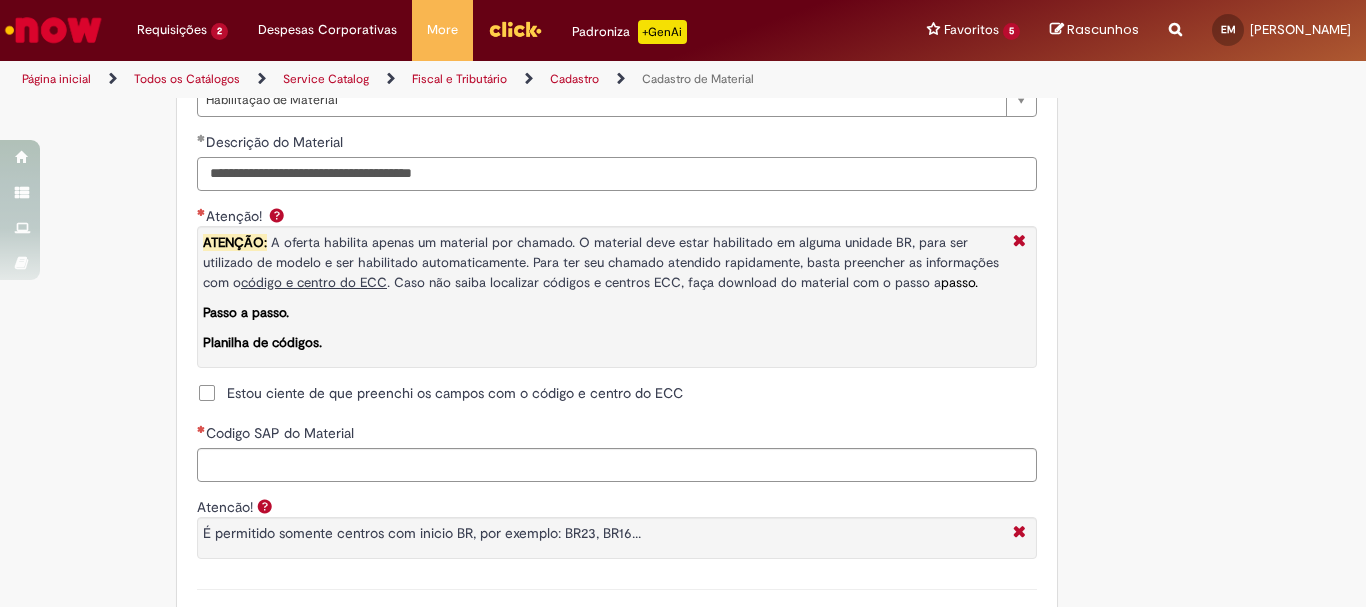 type on "**********" 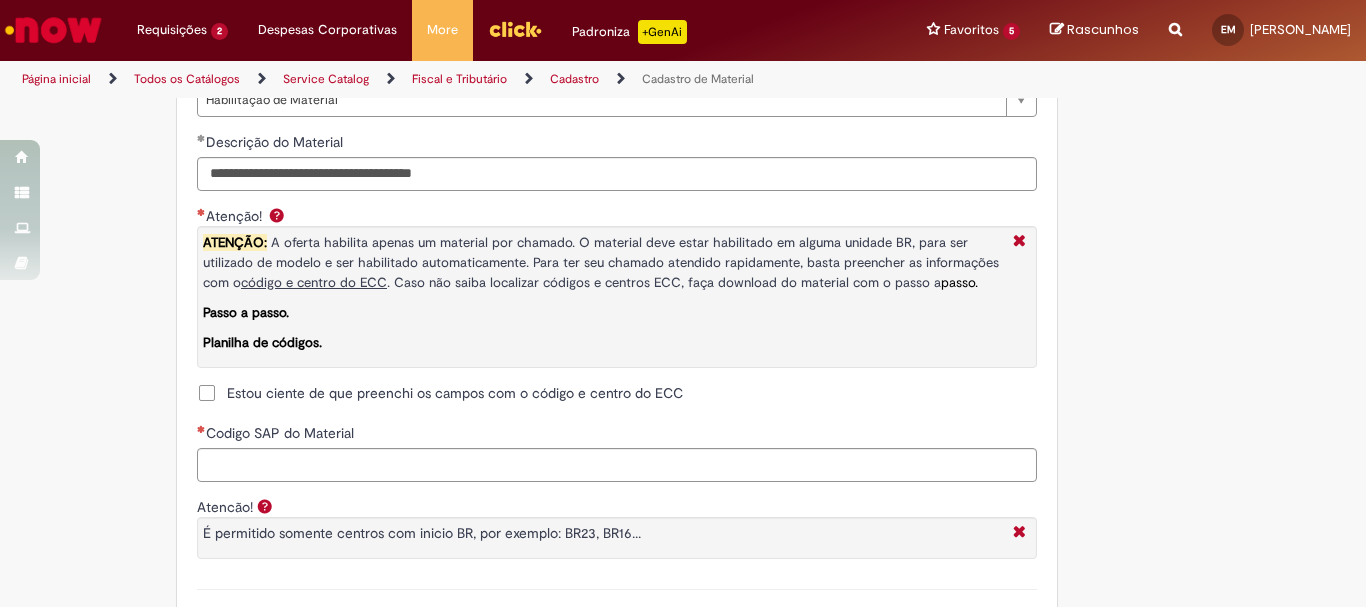 click on "Estou ciente de que preenchi os campos com o código e centro do ECC" at bounding box center [440, 393] 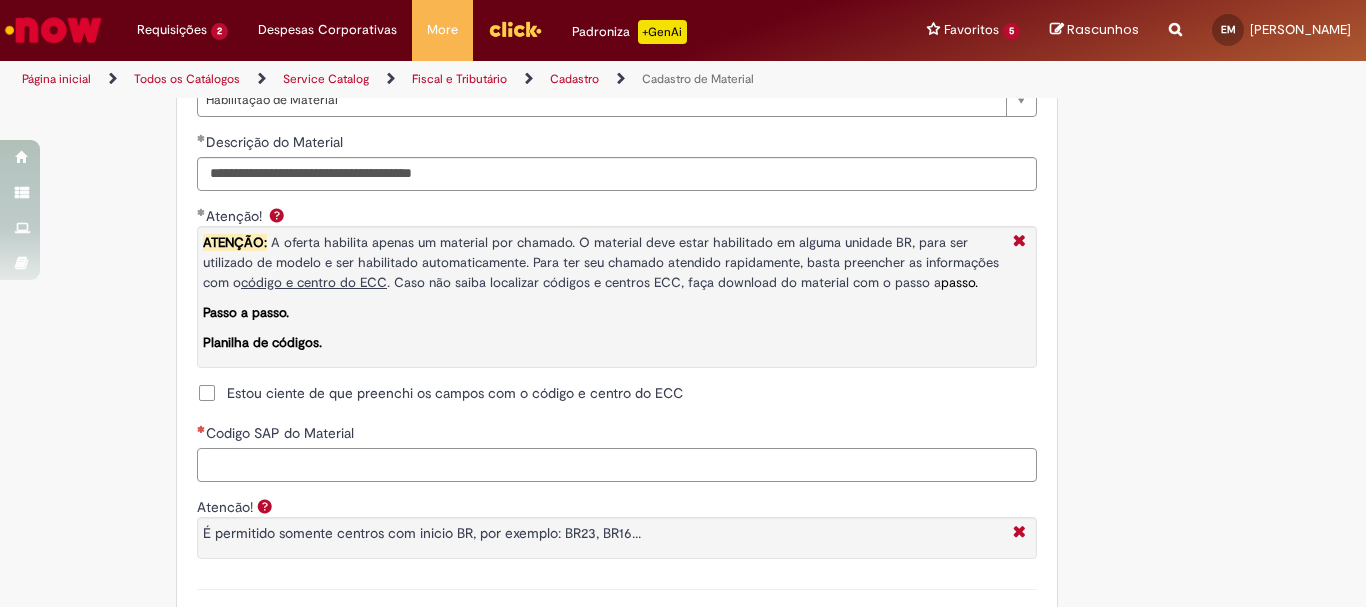 click on "Codigo SAP do Material" at bounding box center [617, 465] 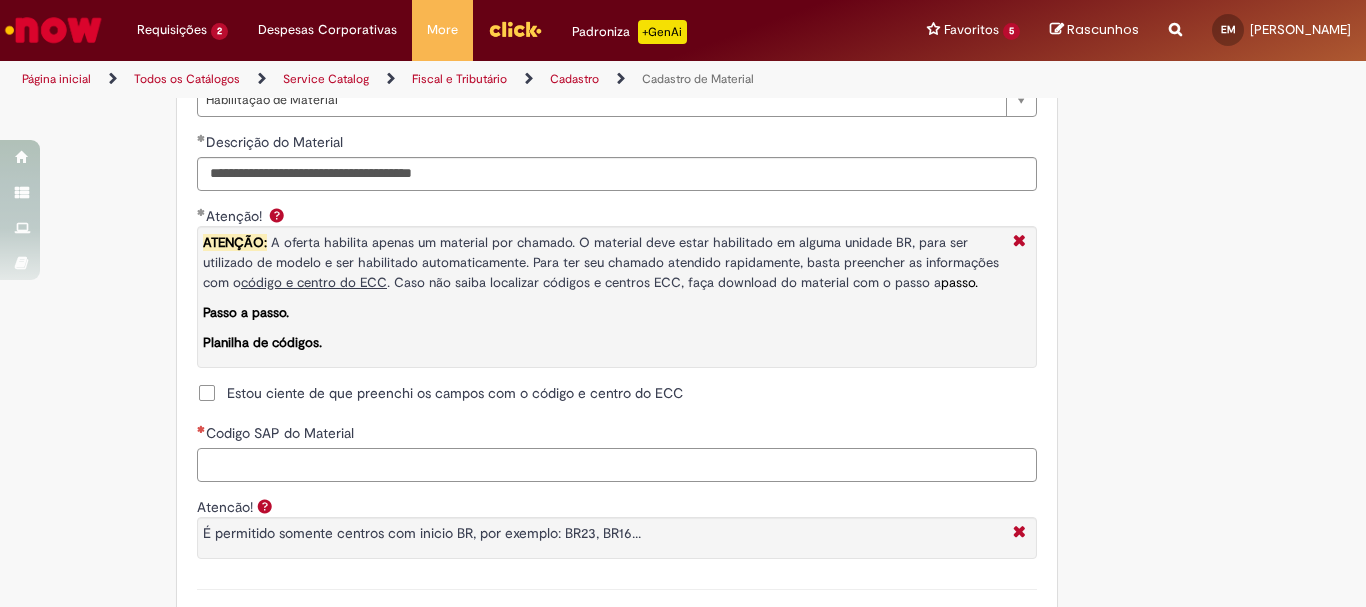 paste on "********" 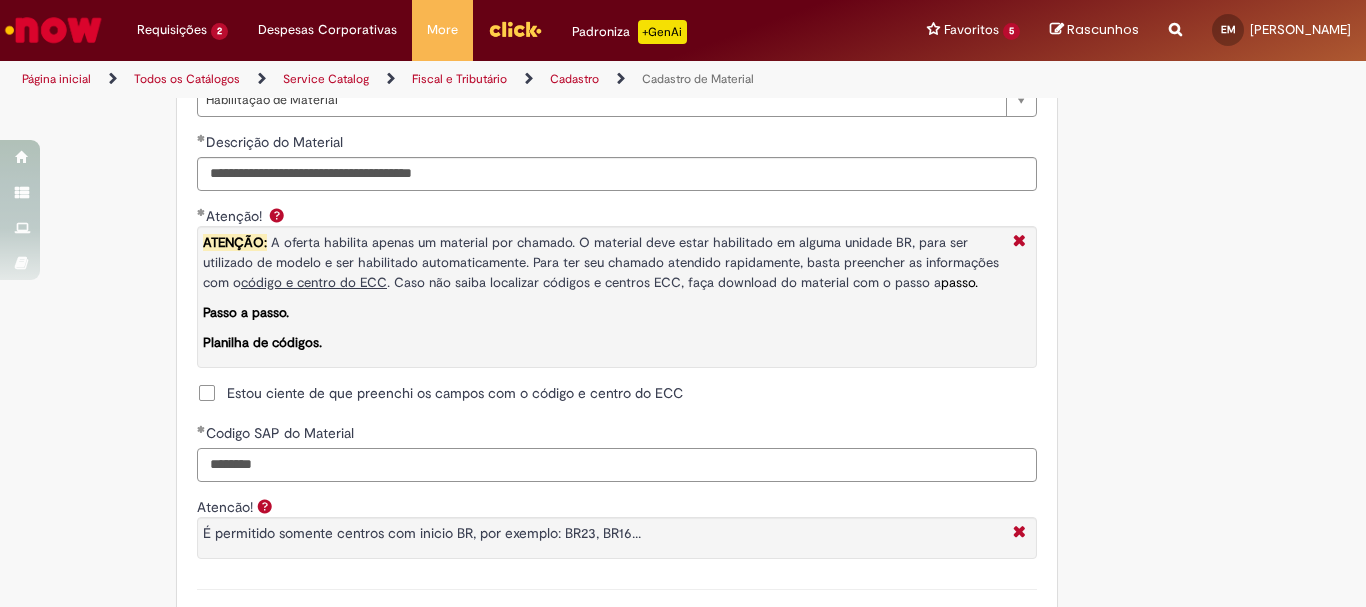 scroll, scrollTop: 1700, scrollLeft: 0, axis: vertical 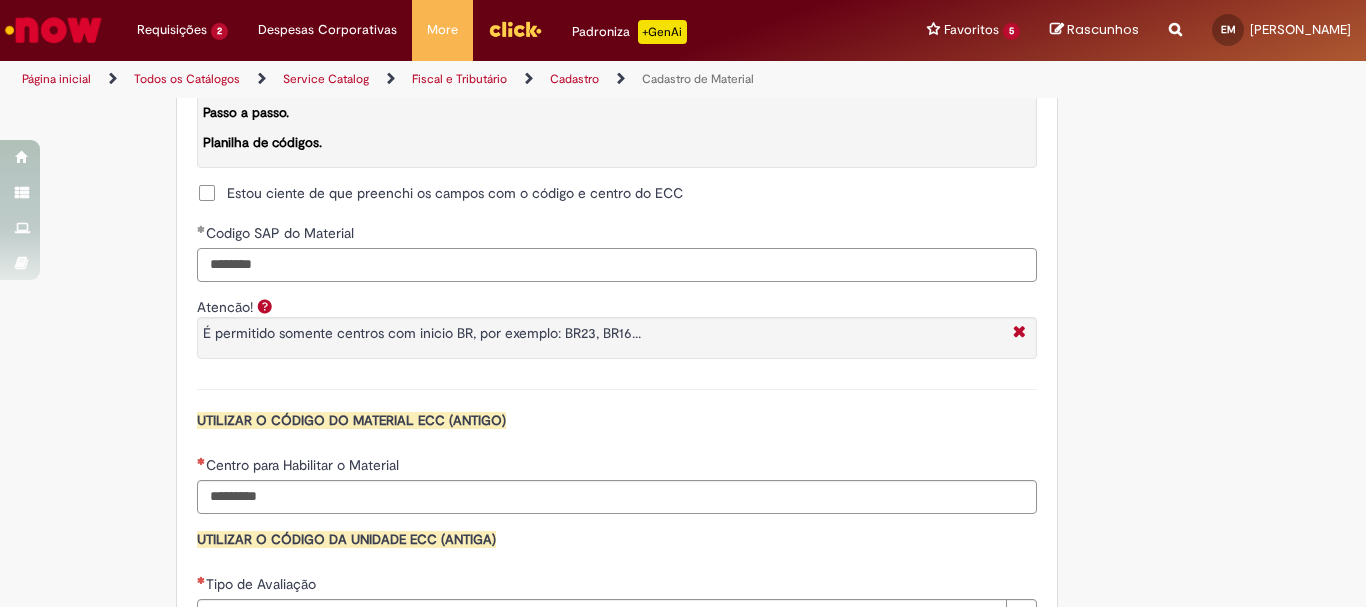 type on "********" 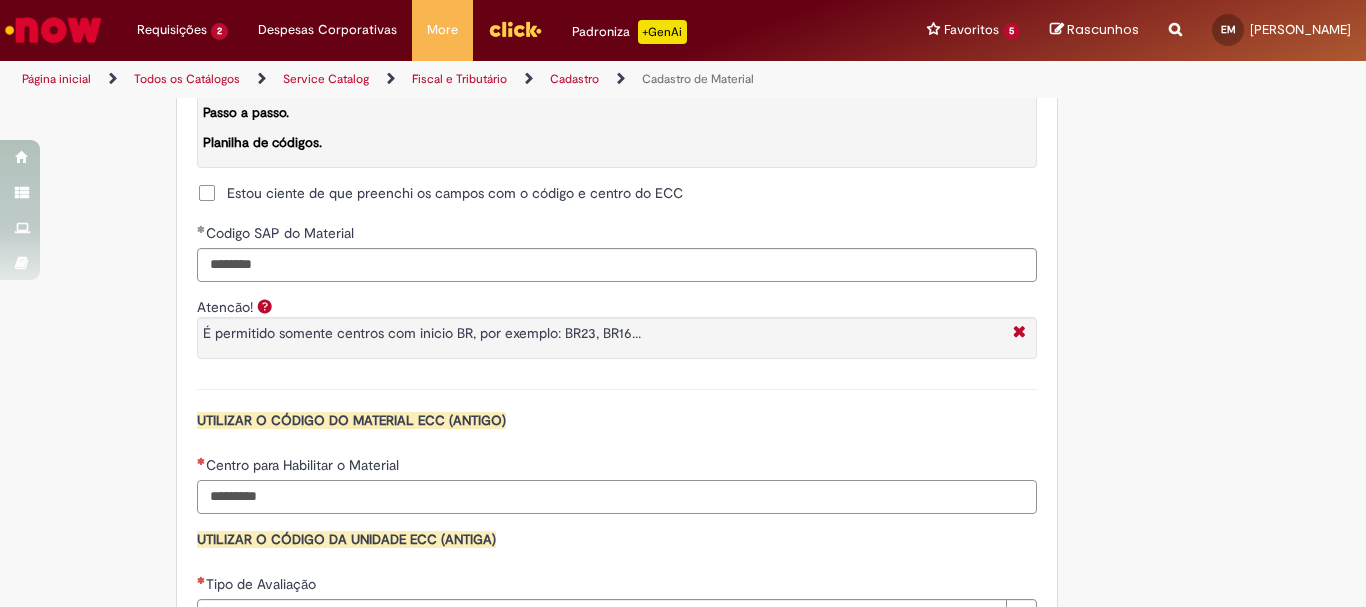 click on "Centro para Habilitar o Material" at bounding box center [617, 497] 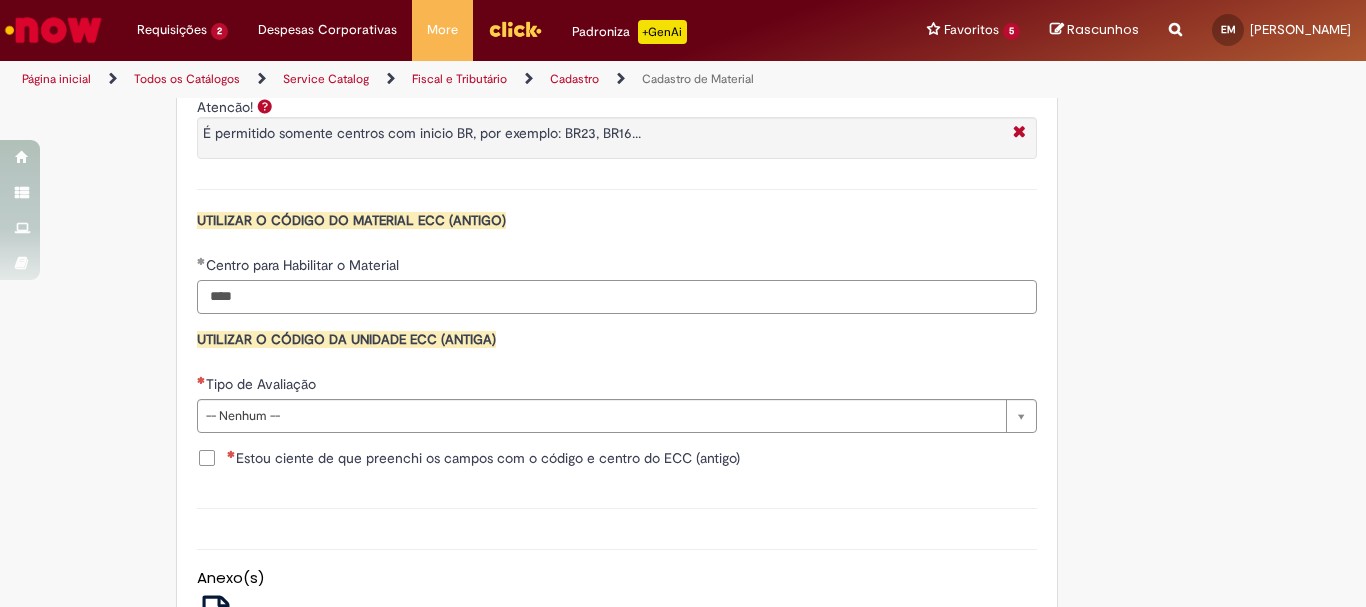 scroll, scrollTop: 2000, scrollLeft: 0, axis: vertical 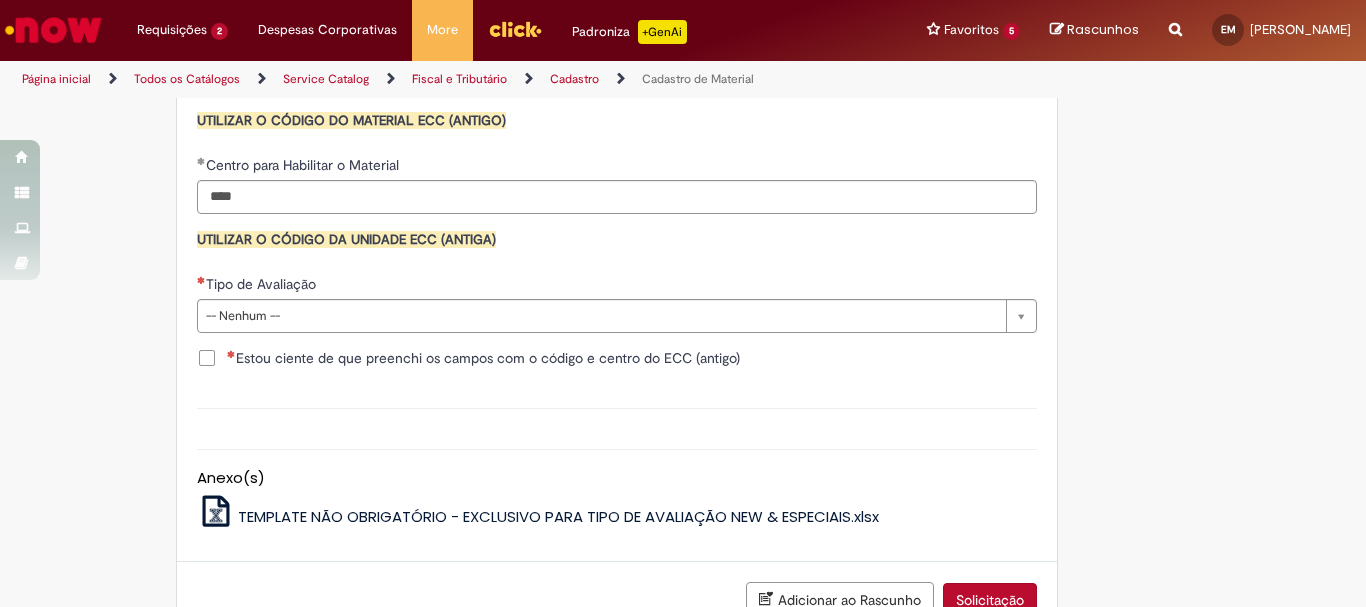 type on "****" 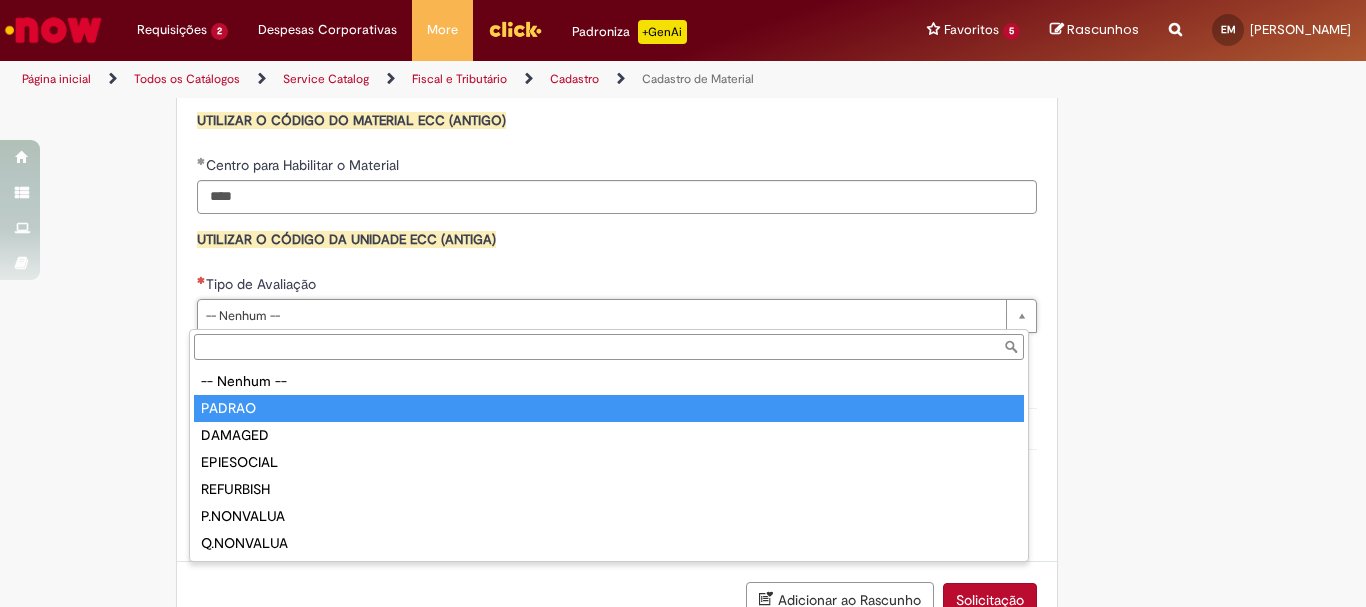 type on "******" 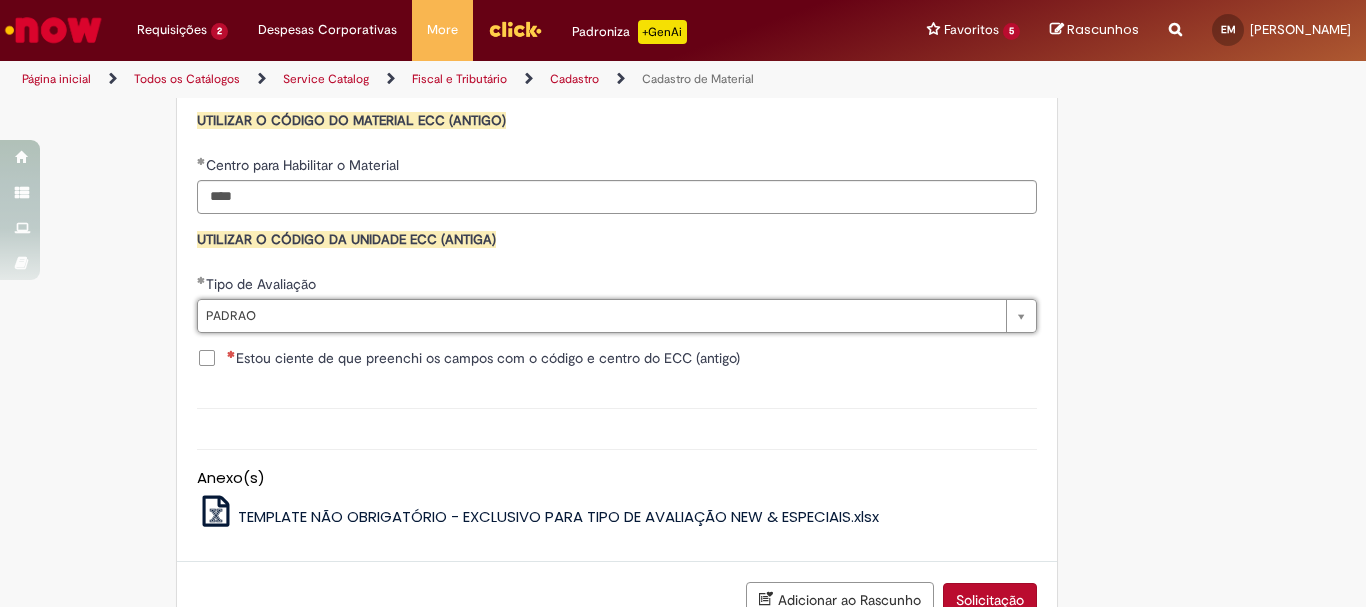 click on "Estou ciente de que preenchi os campos com o código e centro do ECC  (antigo)" at bounding box center (483, 358) 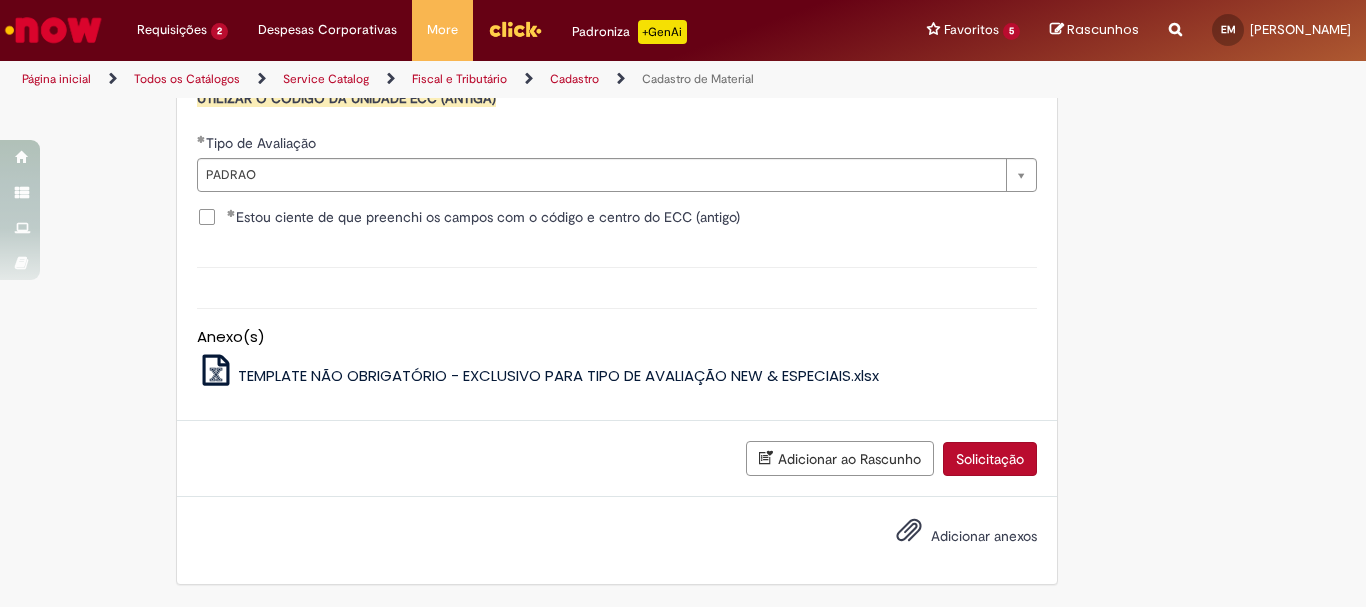 click on "Solicitação" at bounding box center [990, 459] 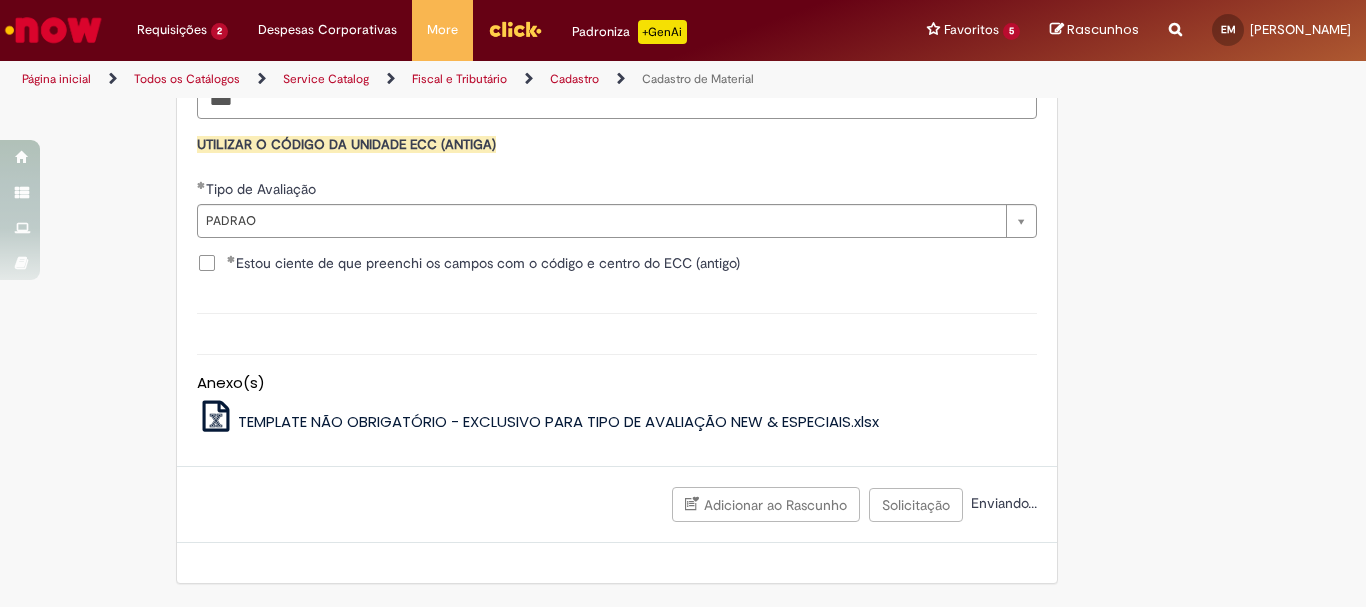 scroll, scrollTop: 2095, scrollLeft: 0, axis: vertical 